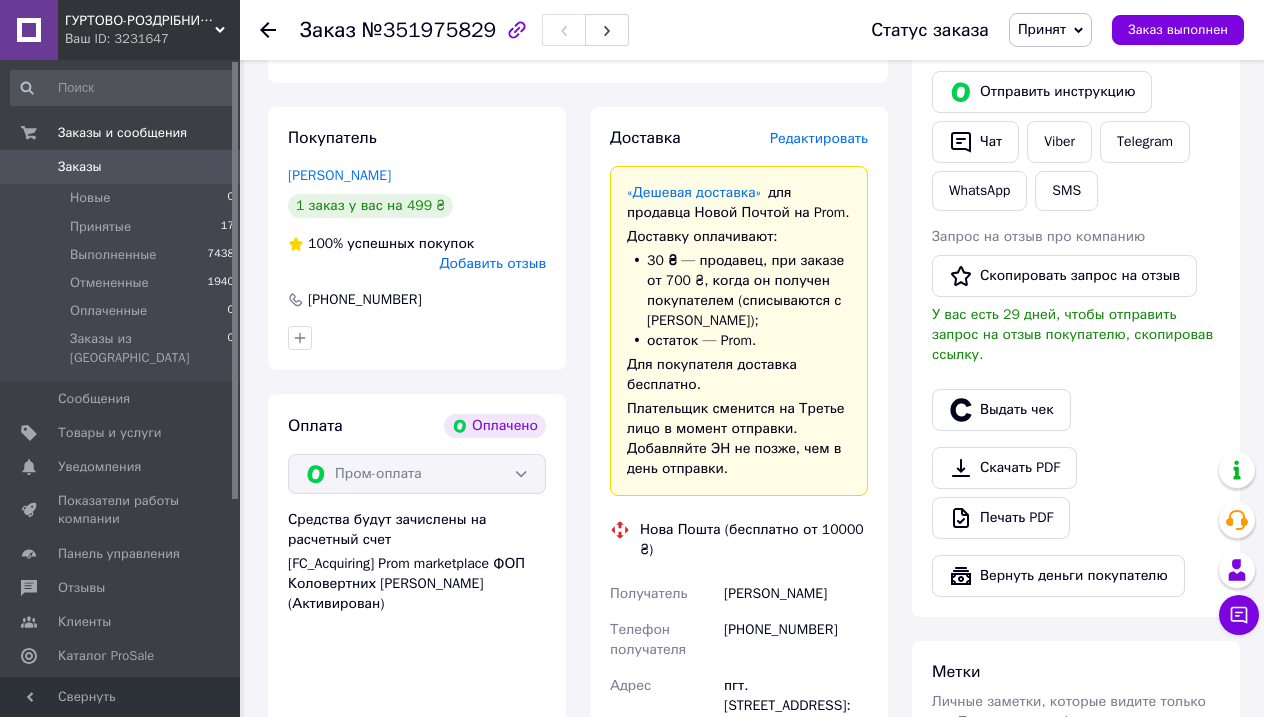 scroll, scrollTop: 324, scrollLeft: 0, axis: vertical 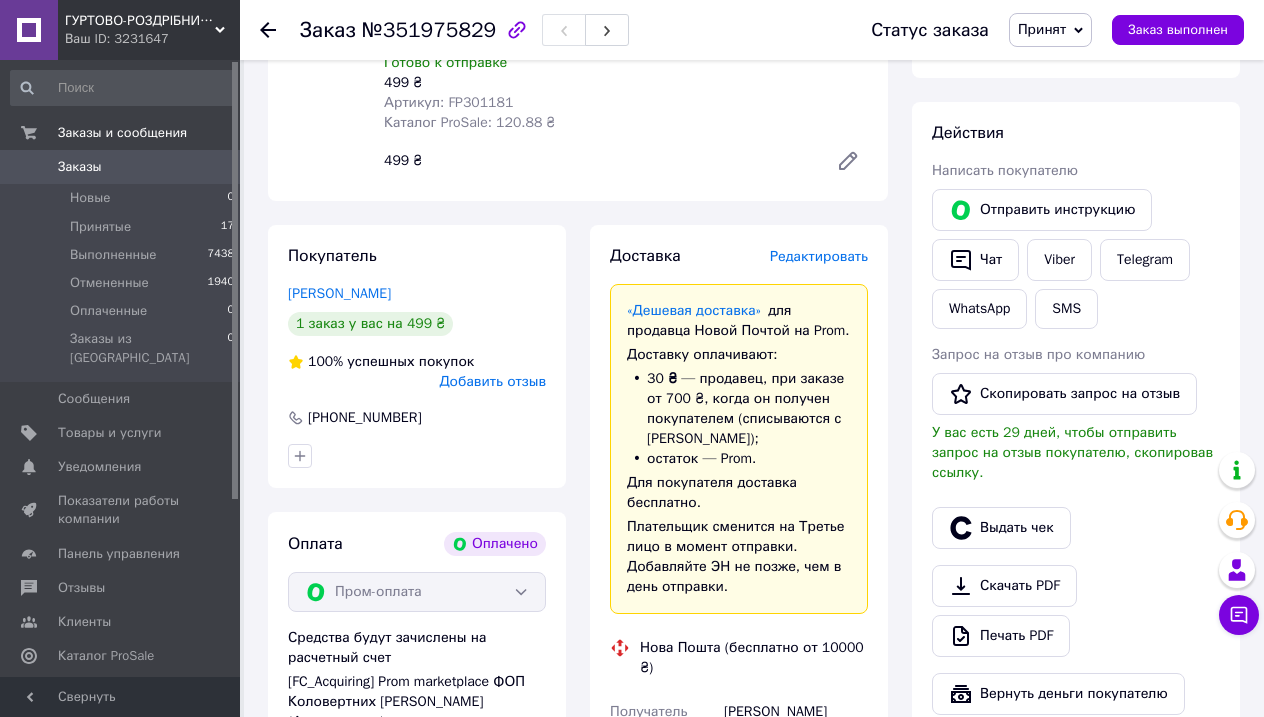click on "Редактировать" at bounding box center [819, 256] 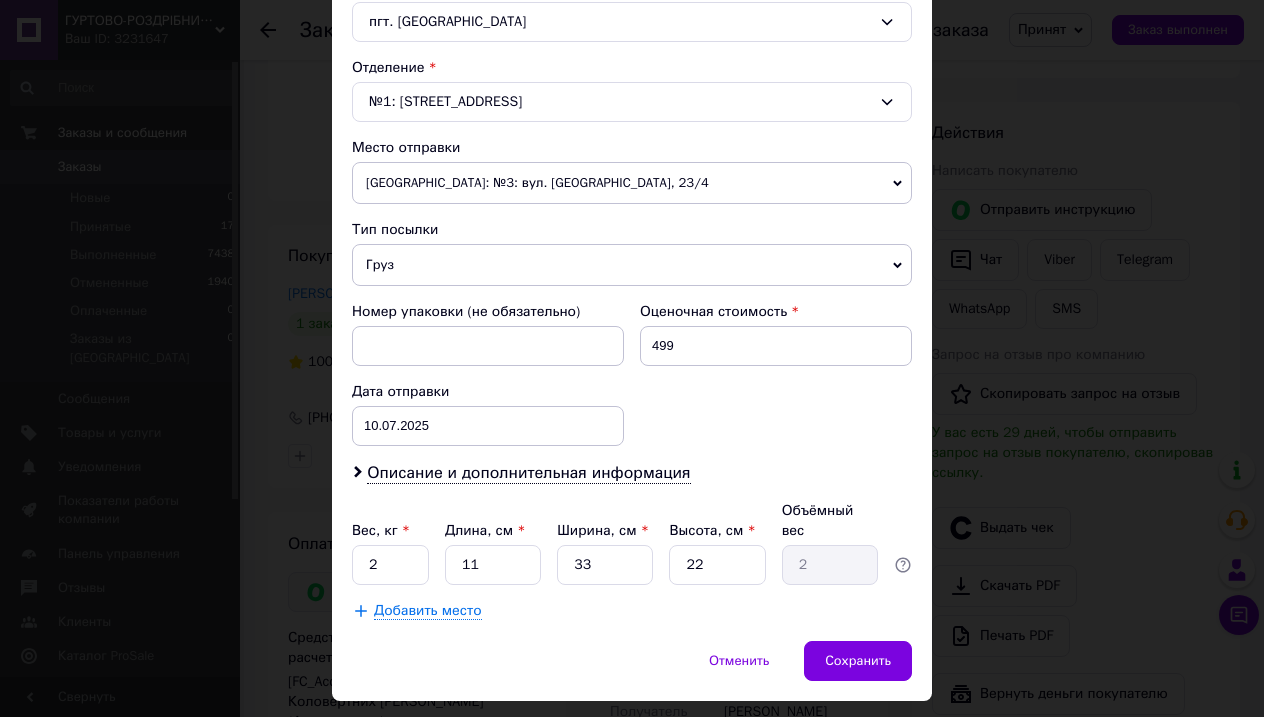 scroll, scrollTop: 590, scrollLeft: 0, axis: vertical 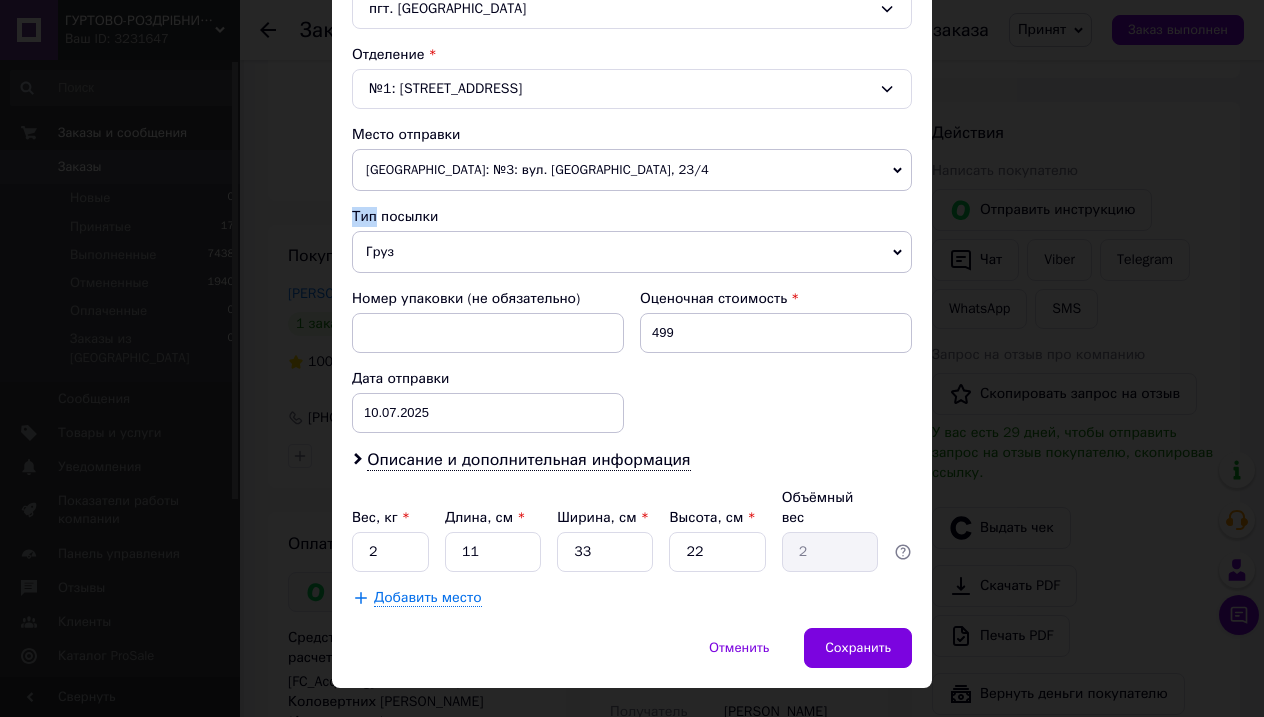 click on "[GEOGRAPHIC_DATA]: №3: вул. [GEOGRAPHIC_DATA], 23/4" at bounding box center [632, 170] 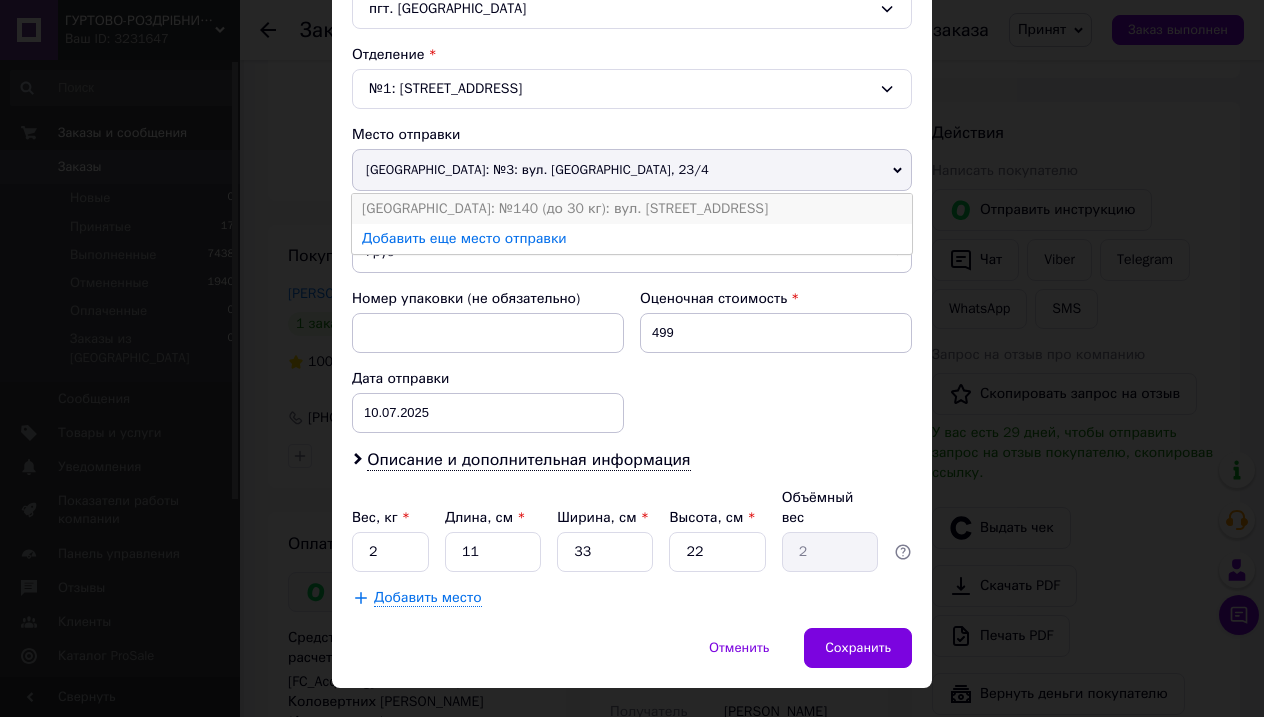 click on "[GEOGRAPHIC_DATA]: №140 (до 30 кг): вул. [STREET_ADDRESS]" at bounding box center [632, 209] 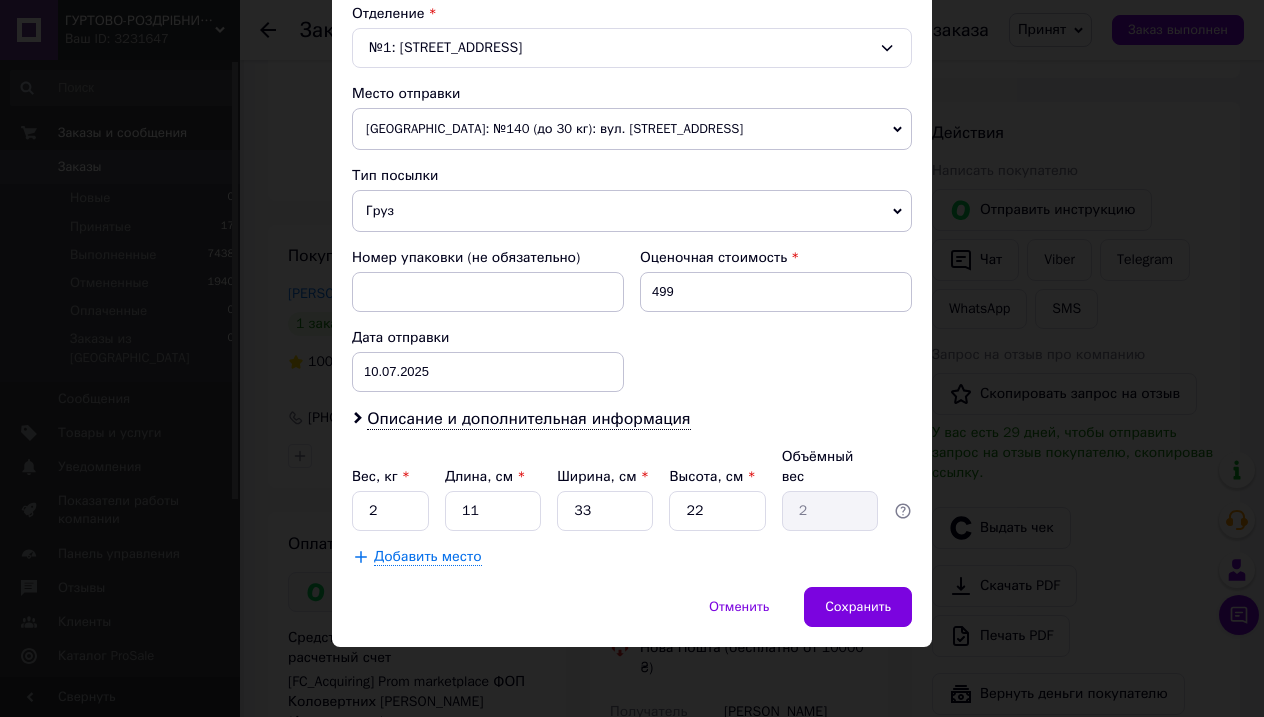 scroll, scrollTop: 630, scrollLeft: 0, axis: vertical 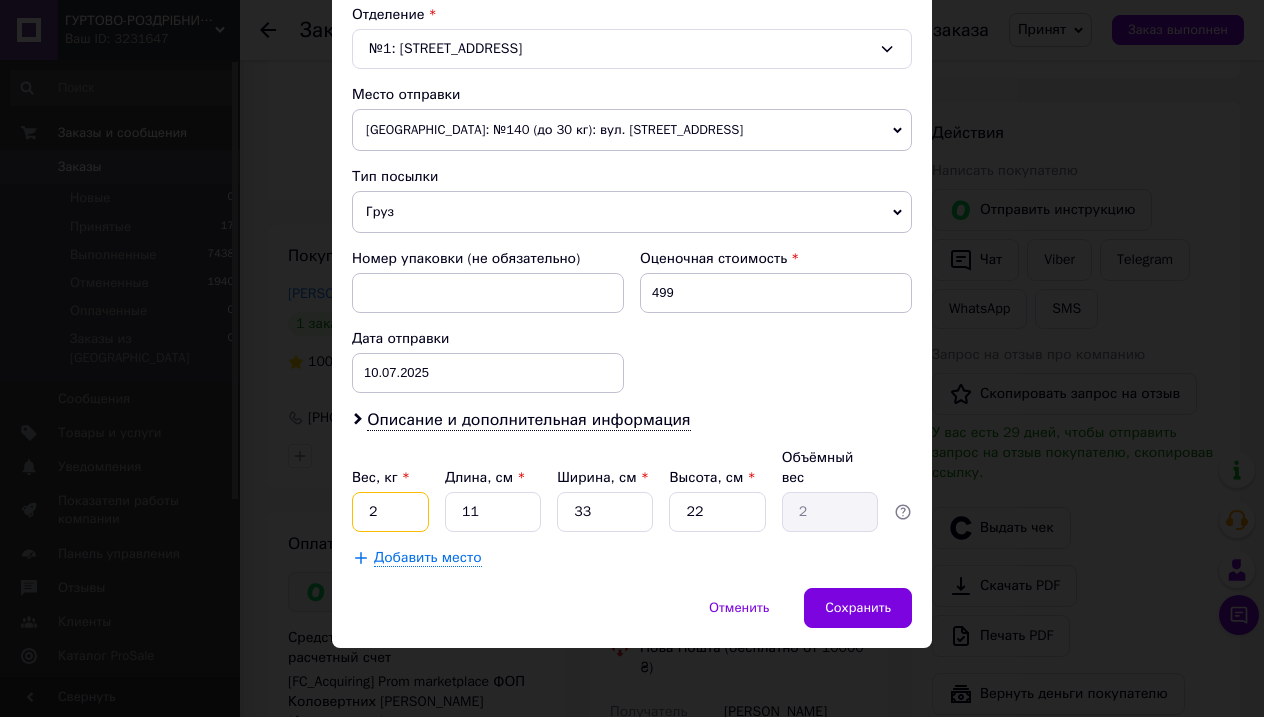 click on "2" at bounding box center [390, 512] 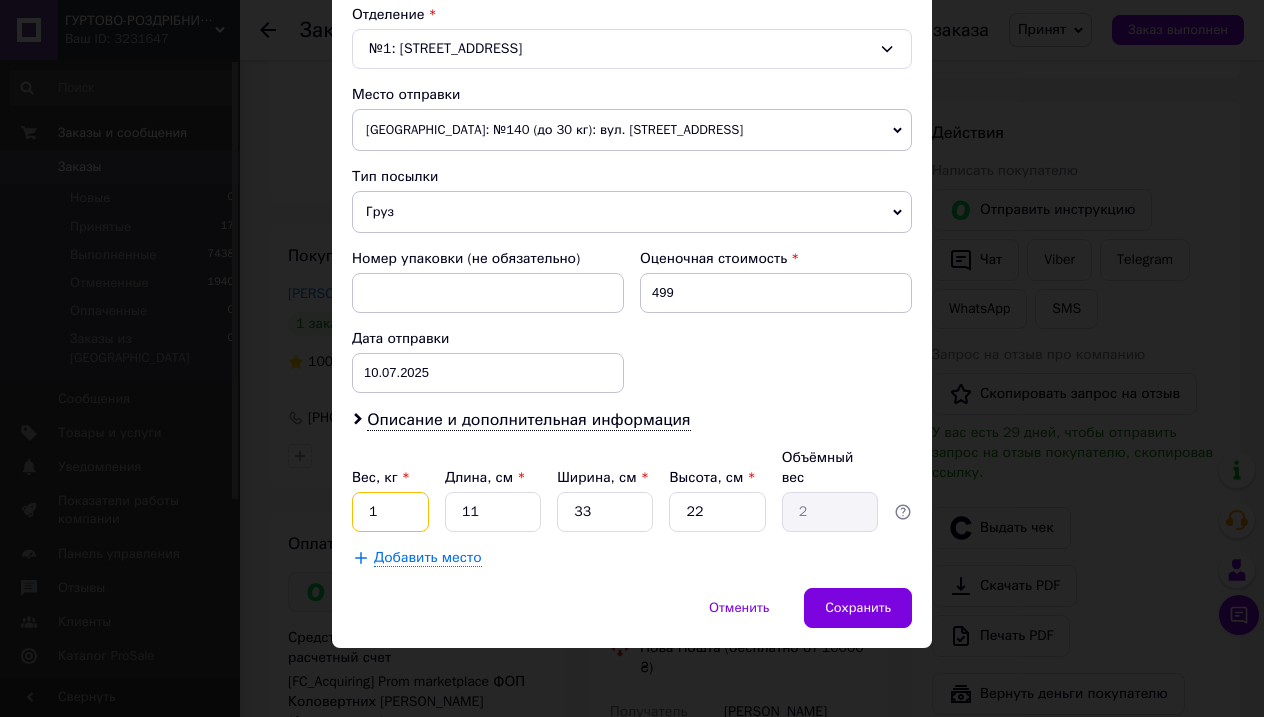 type on "1" 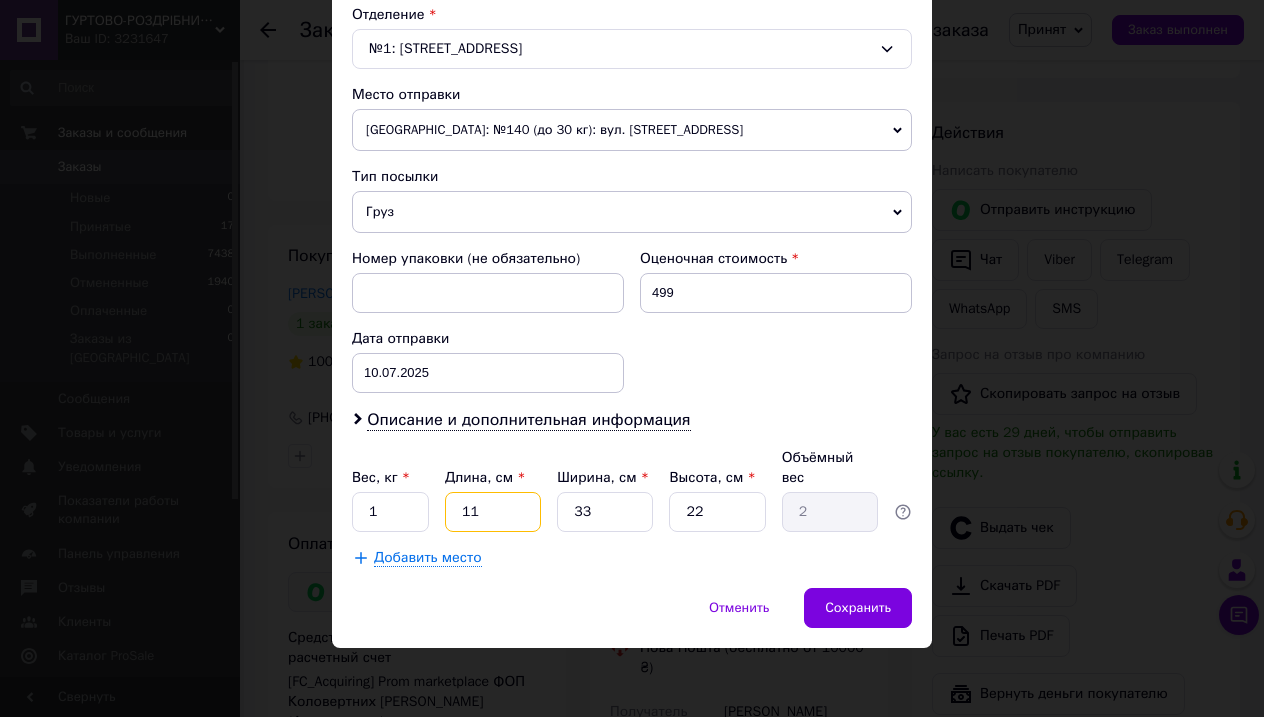 click on "11" at bounding box center (493, 512) 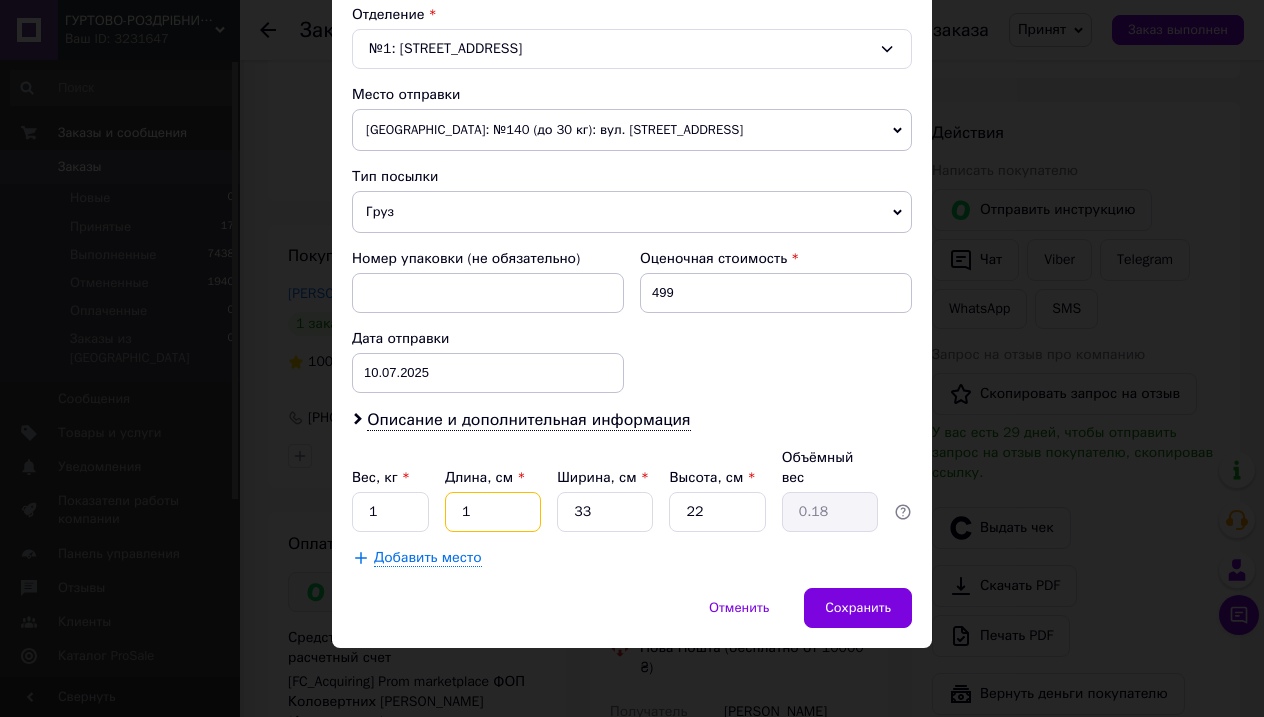 type 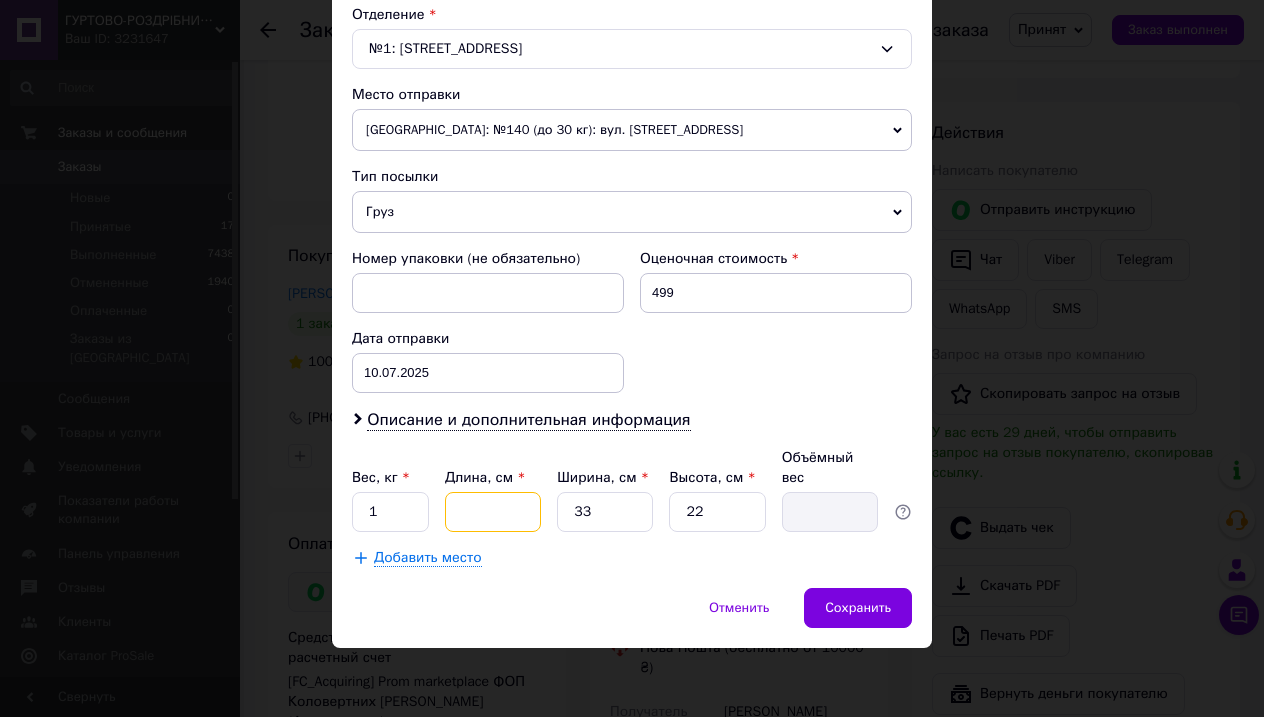 type on "2" 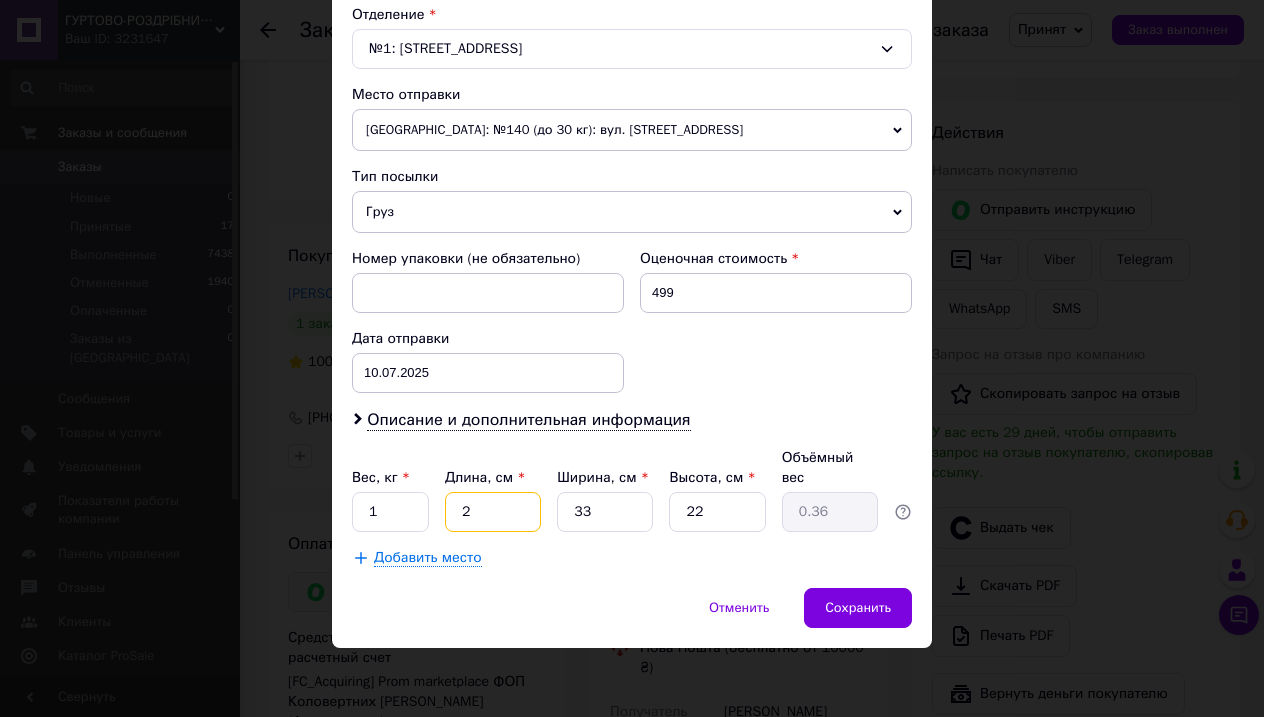 type on "20" 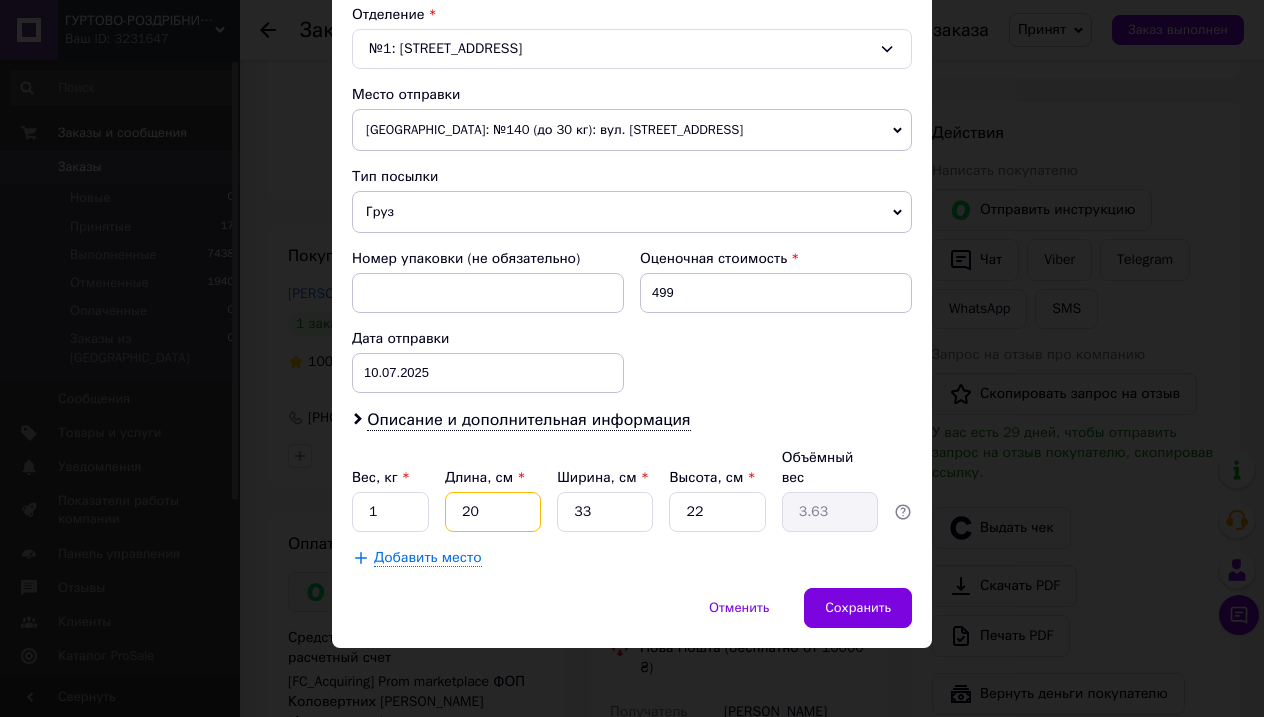 type on "20" 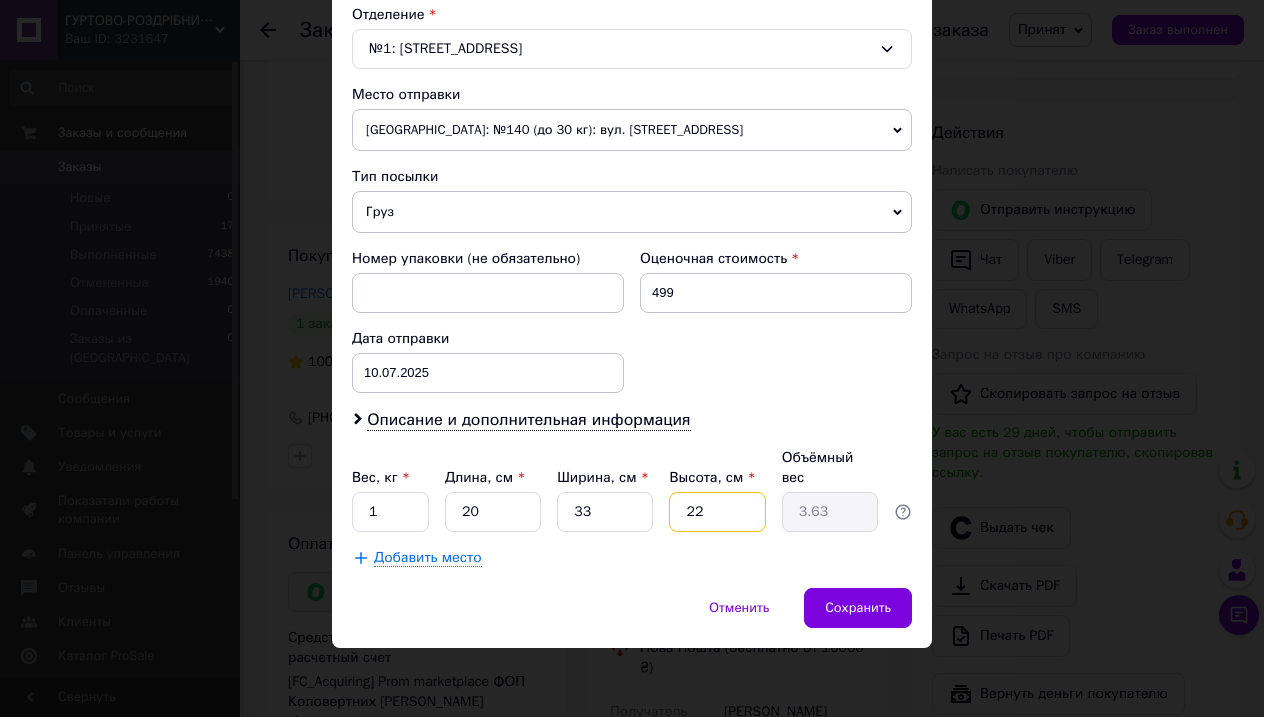 click on "22" at bounding box center (717, 512) 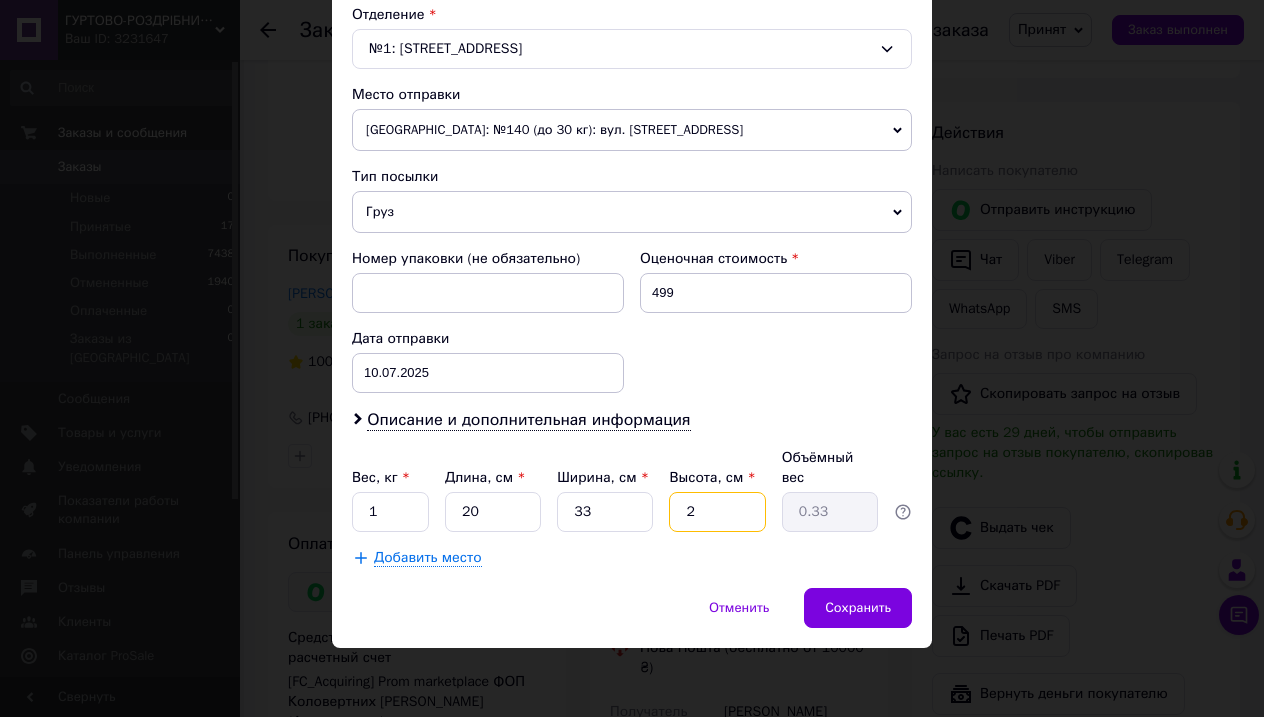 type 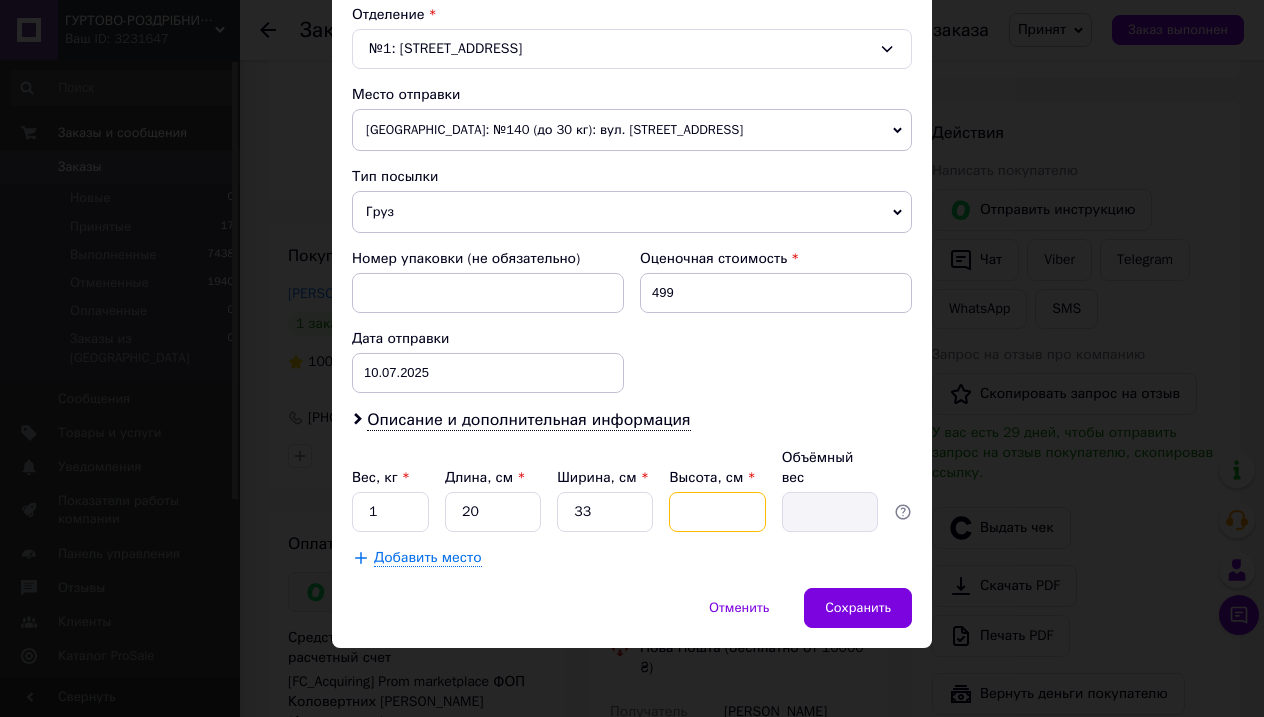 type on "5" 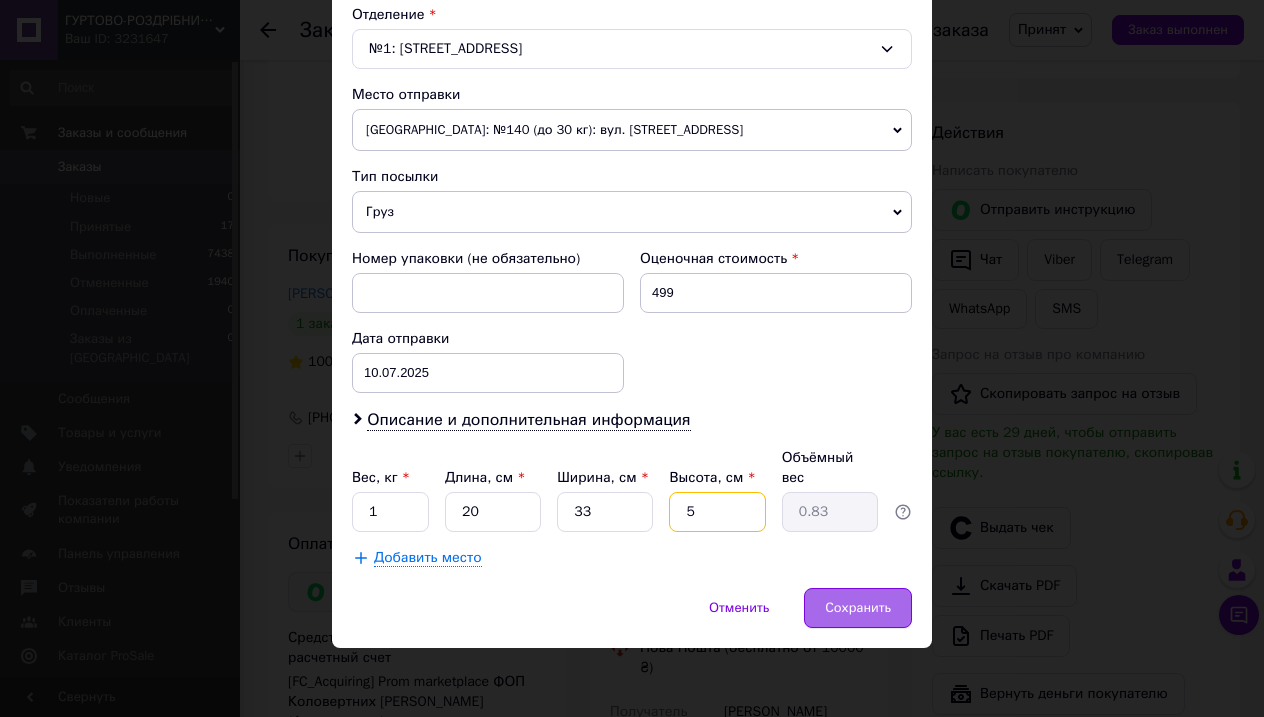 type on "5" 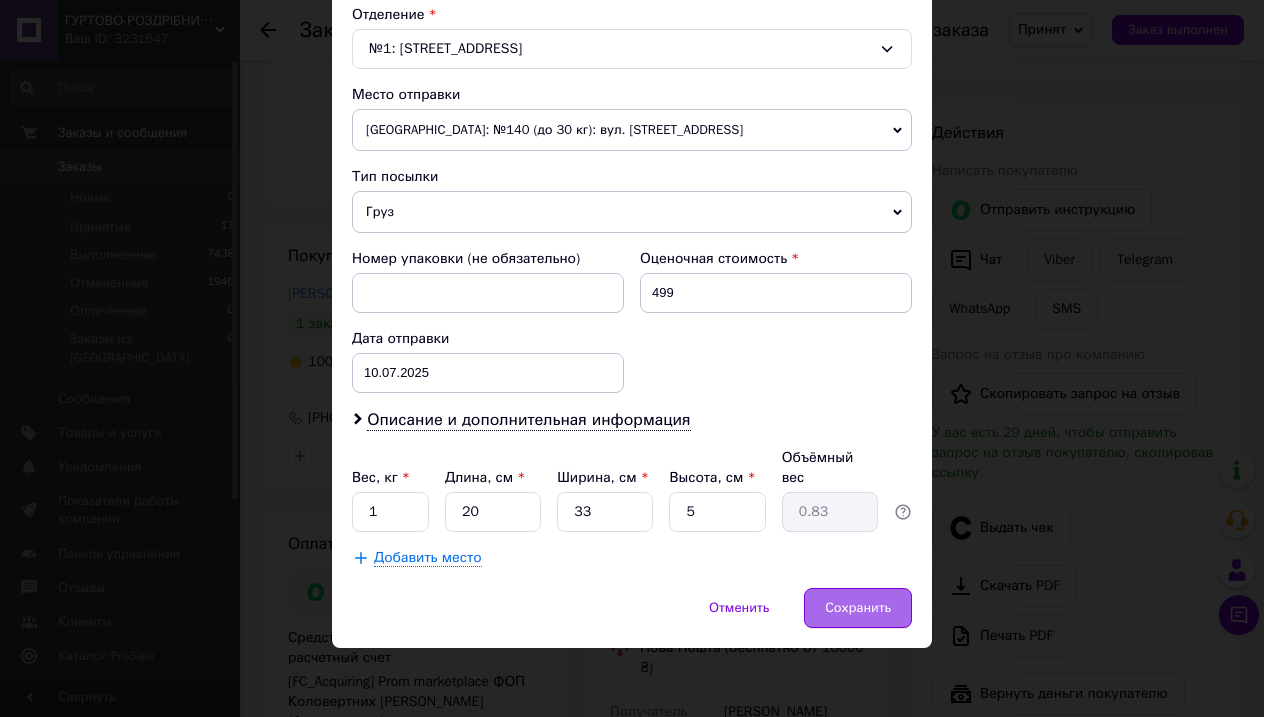click on "Сохранить" at bounding box center (858, 608) 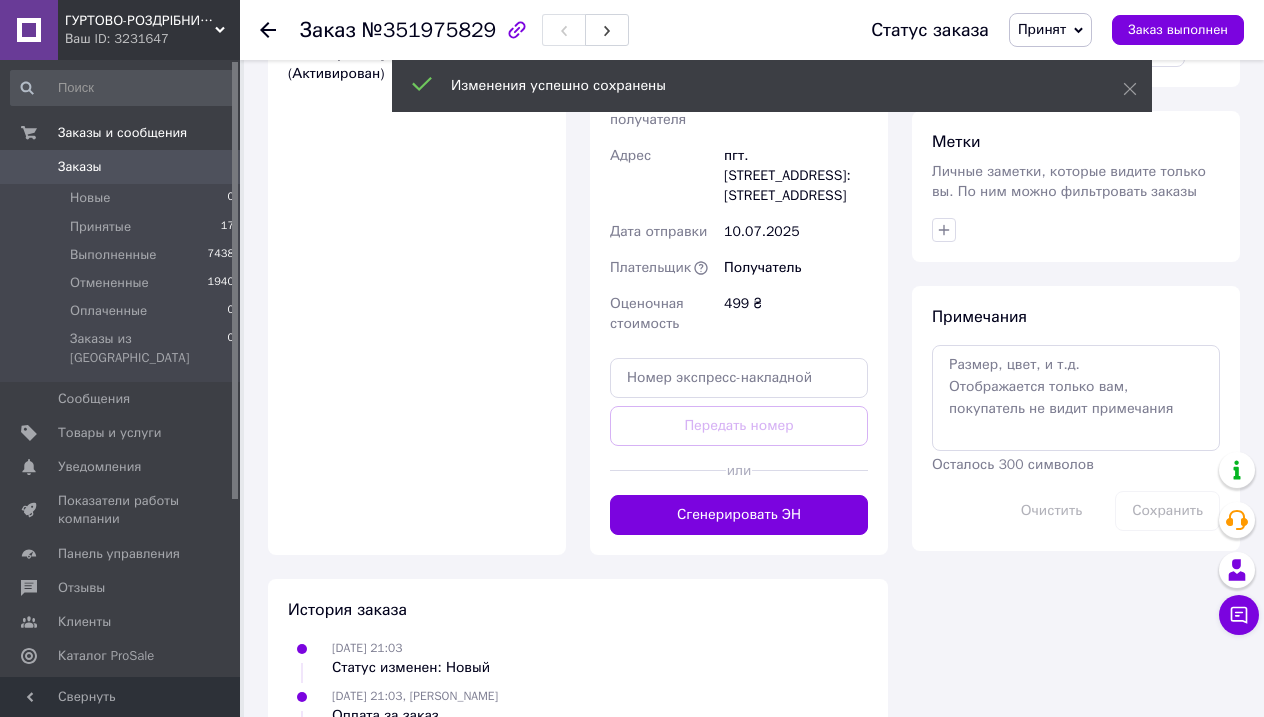 scroll, scrollTop: 978, scrollLeft: 0, axis: vertical 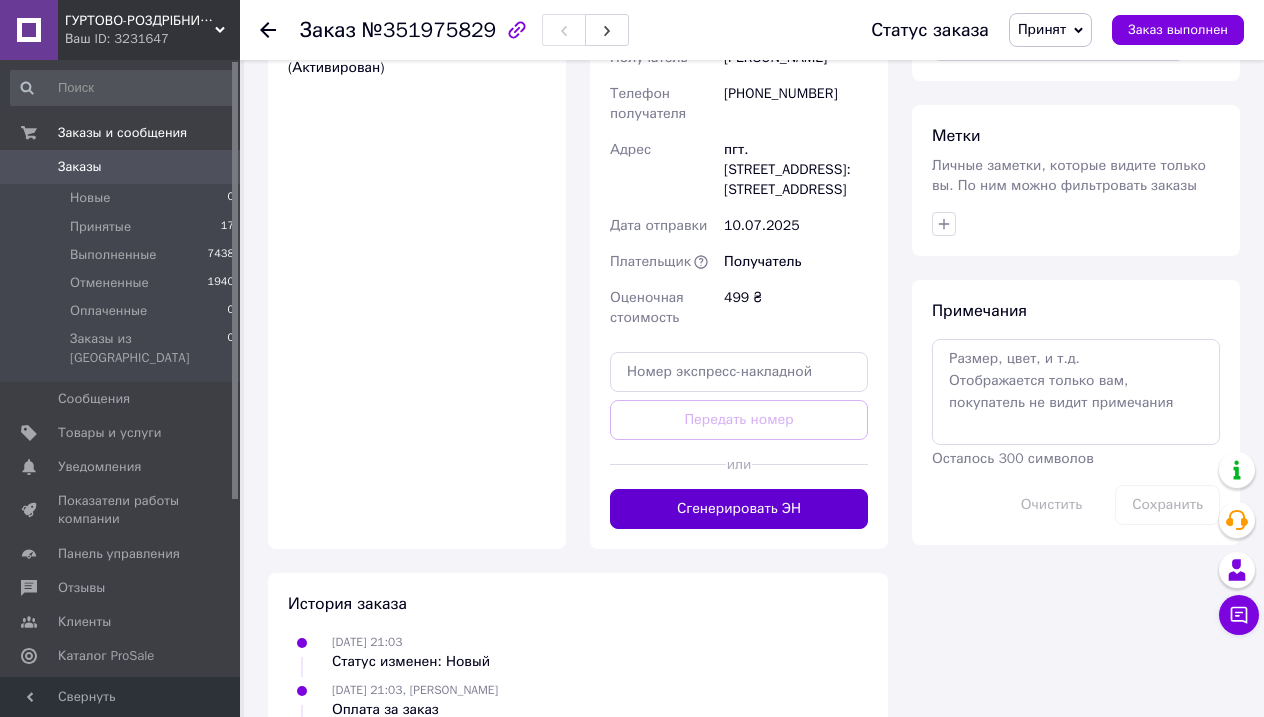 click on "Сгенерировать ЭН" at bounding box center [739, 509] 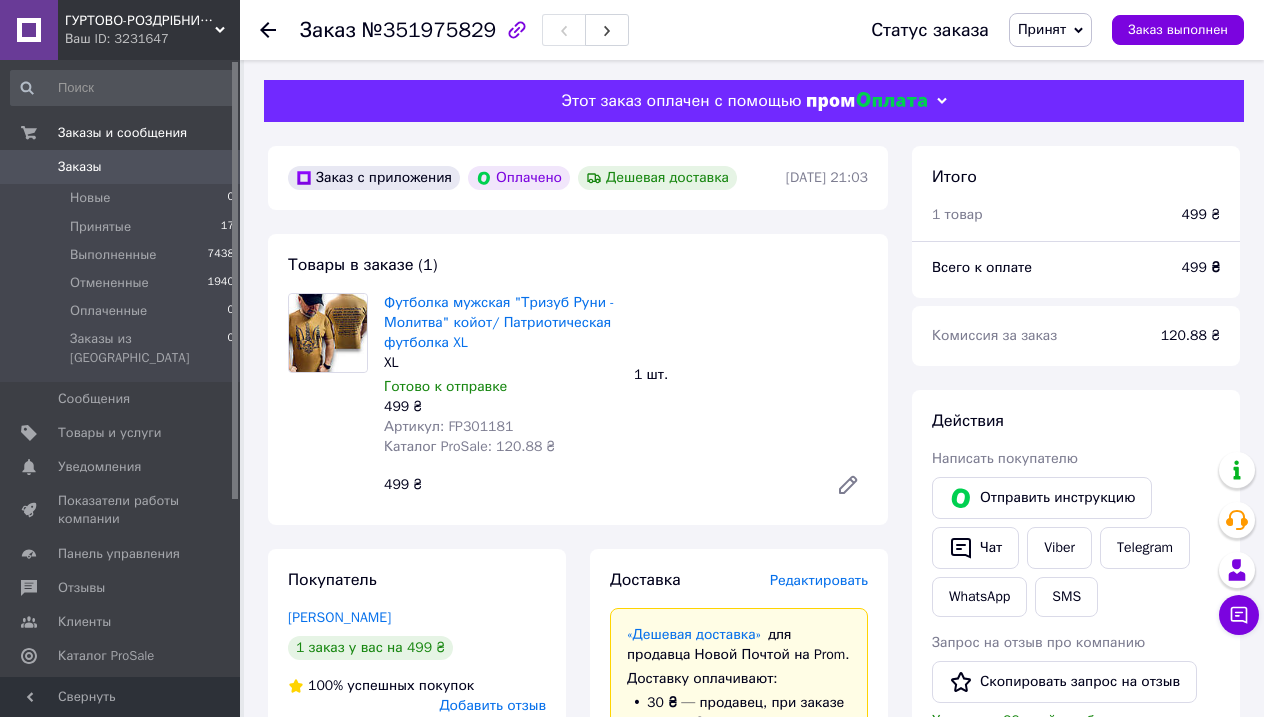 scroll, scrollTop: 0, scrollLeft: 0, axis: both 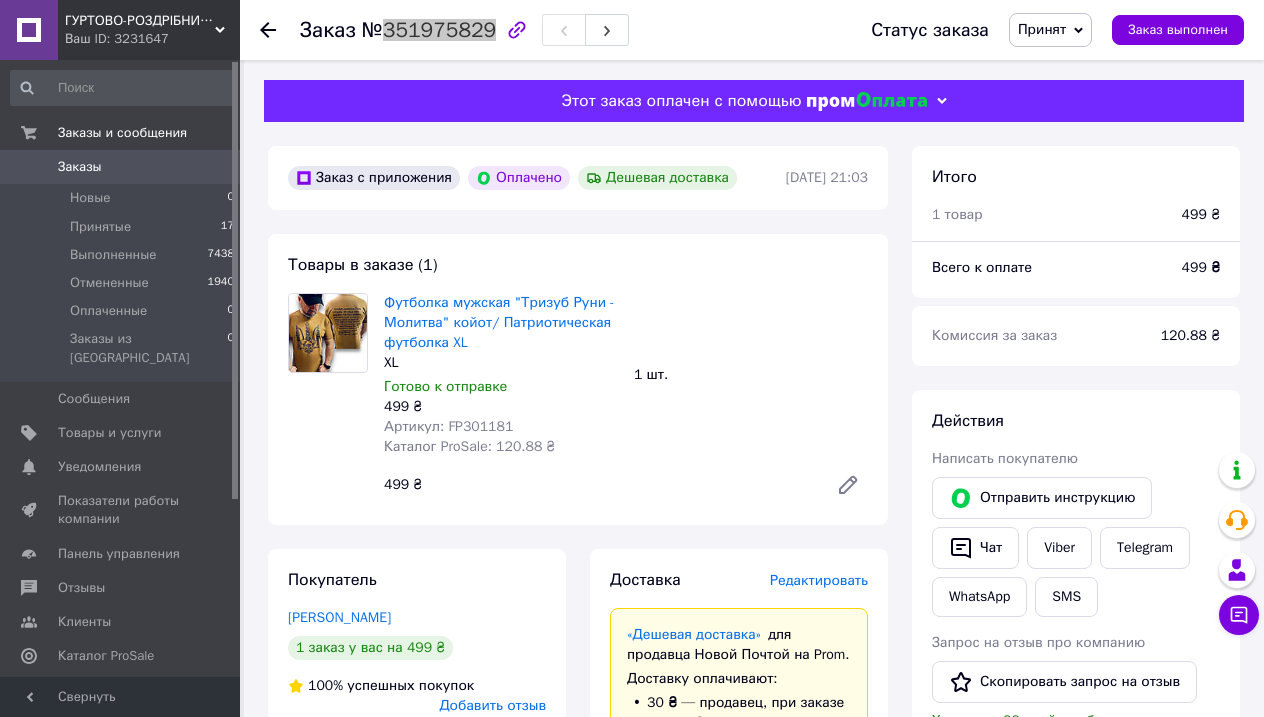 copy on "351975829" 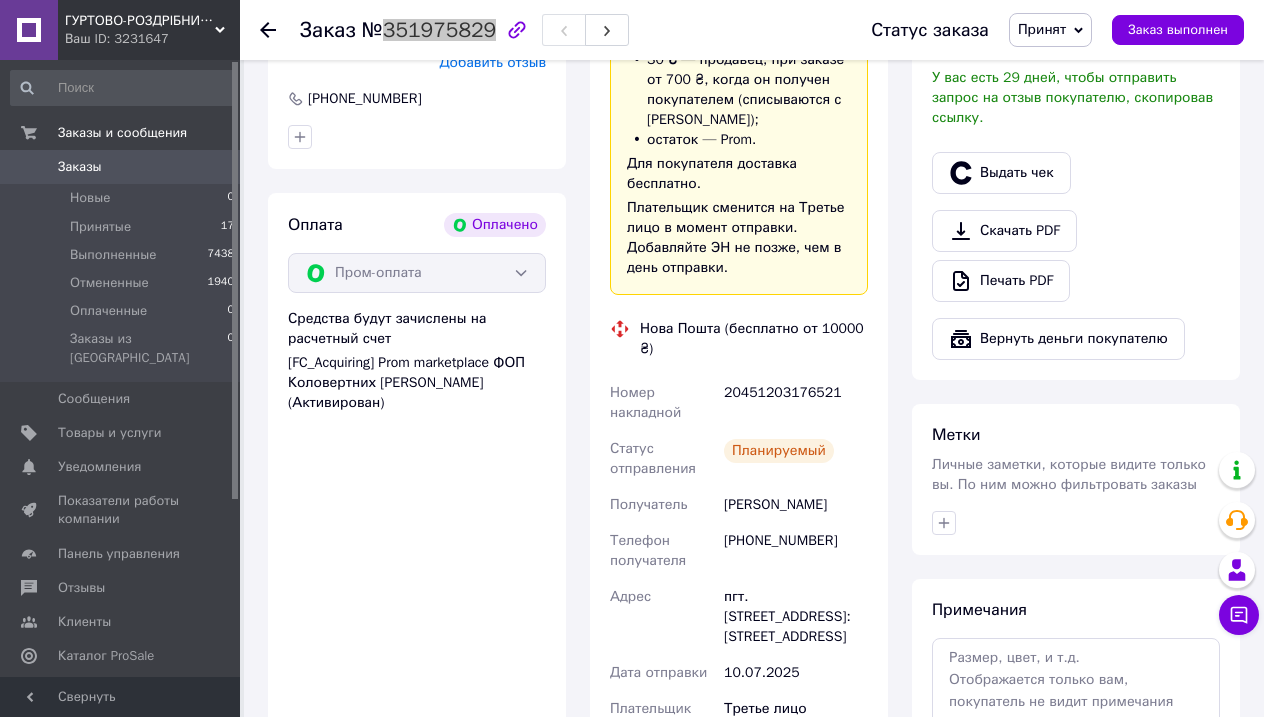 scroll, scrollTop: 691, scrollLeft: 0, axis: vertical 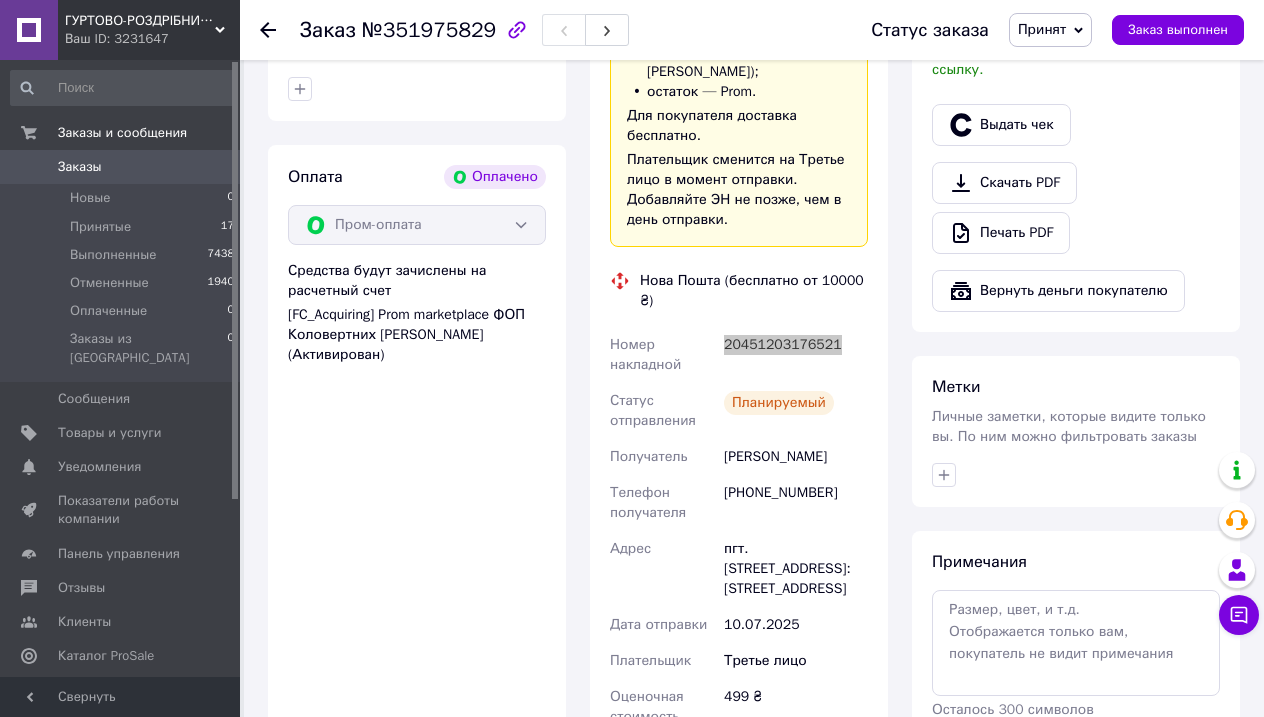 copy on "20451203176521" 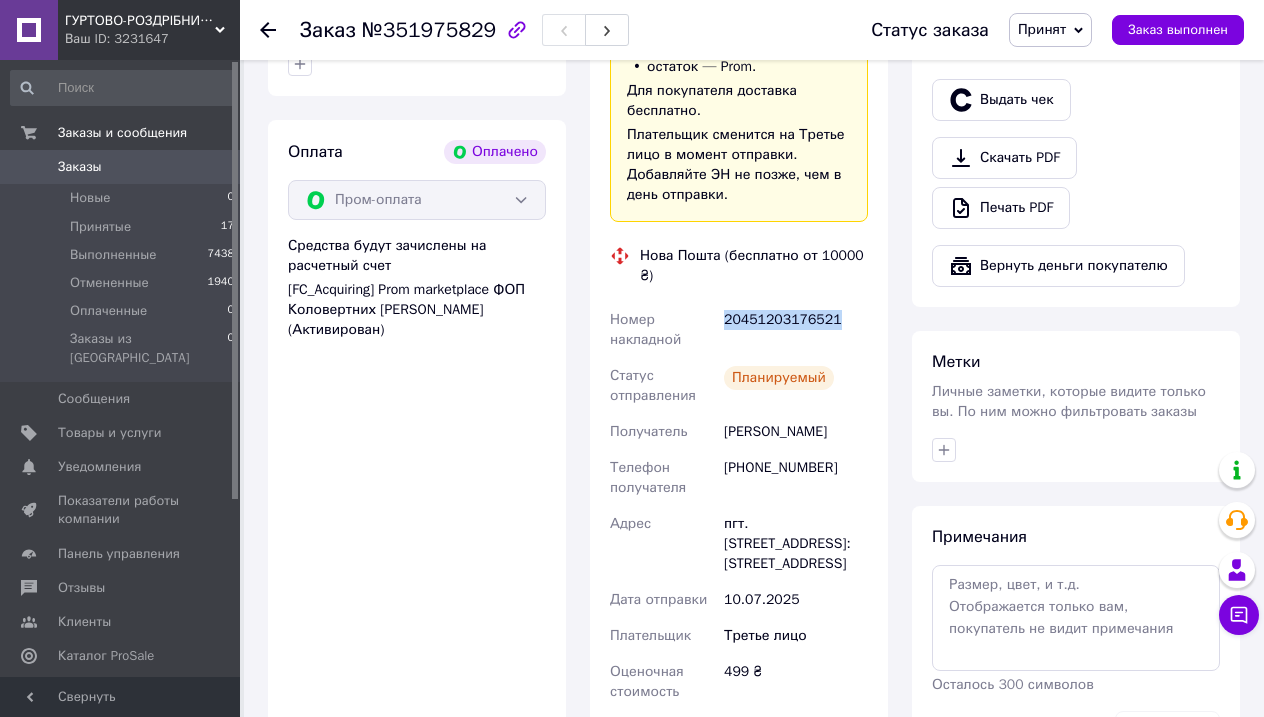 scroll, scrollTop: 468, scrollLeft: 0, axis: vertical 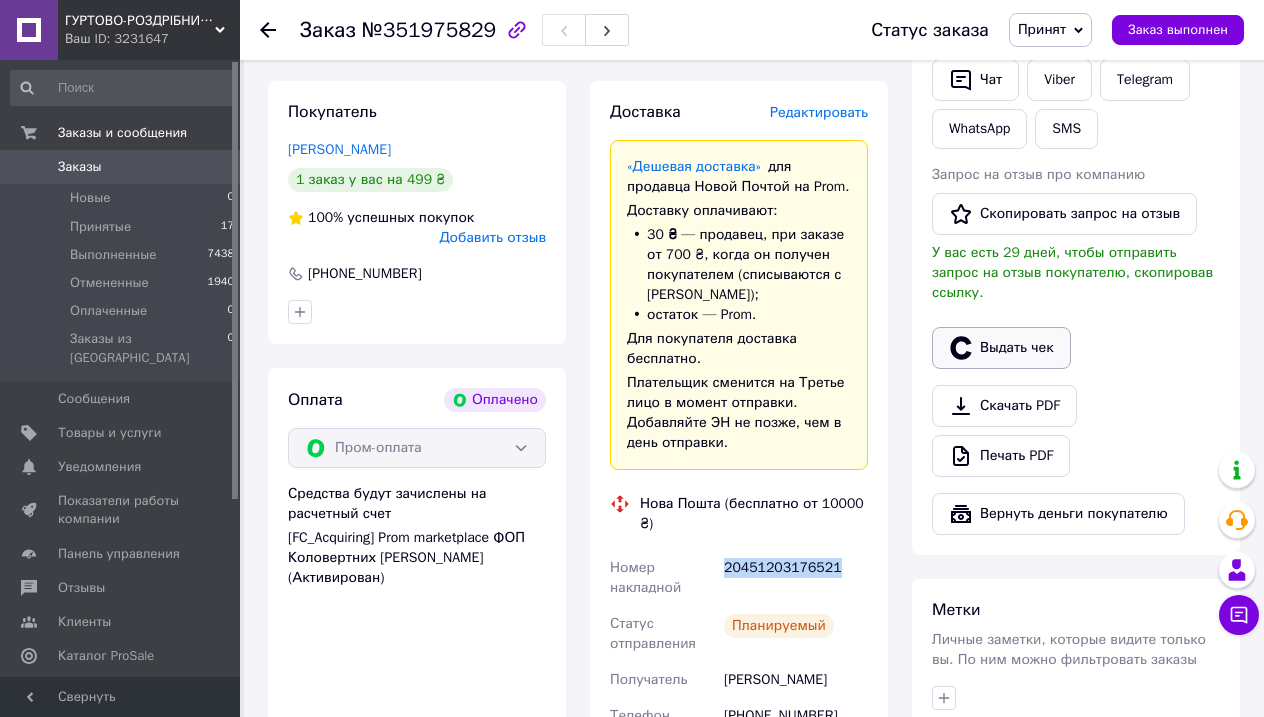 click on "Выдать чек" at bounding box center [1001, 348] 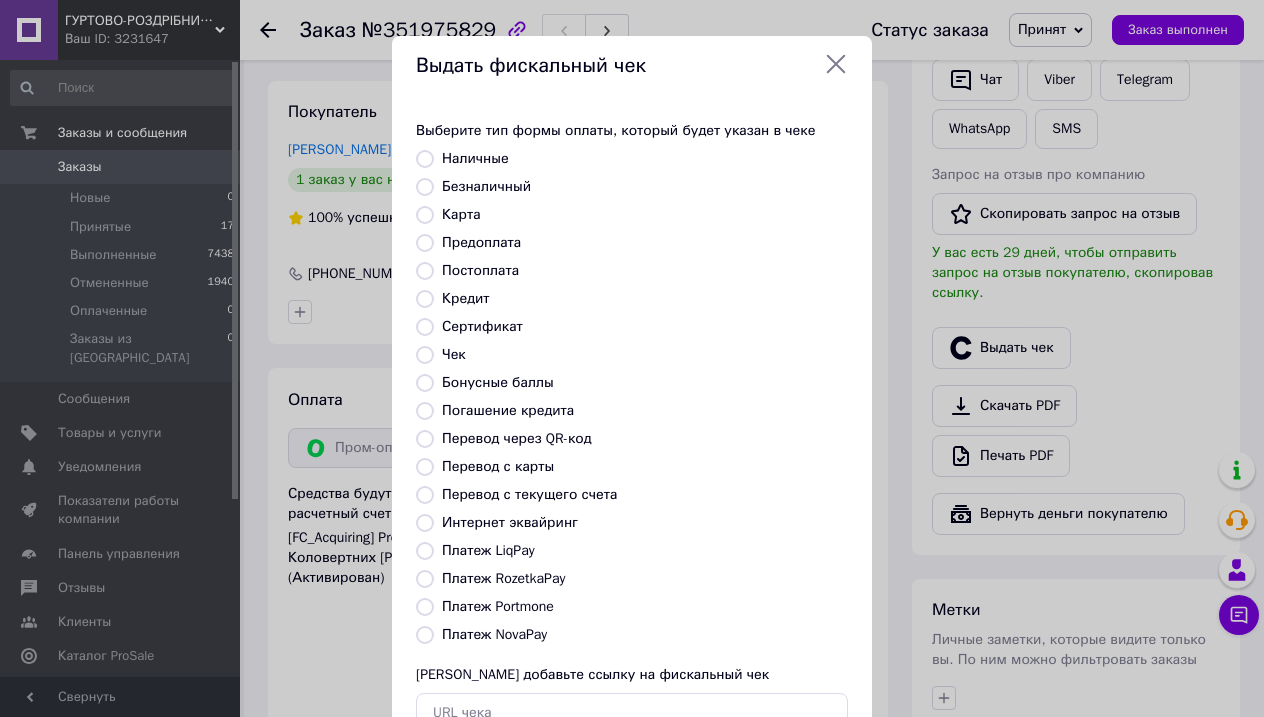 click on "Безналичный" at bounding box center (425, 187) 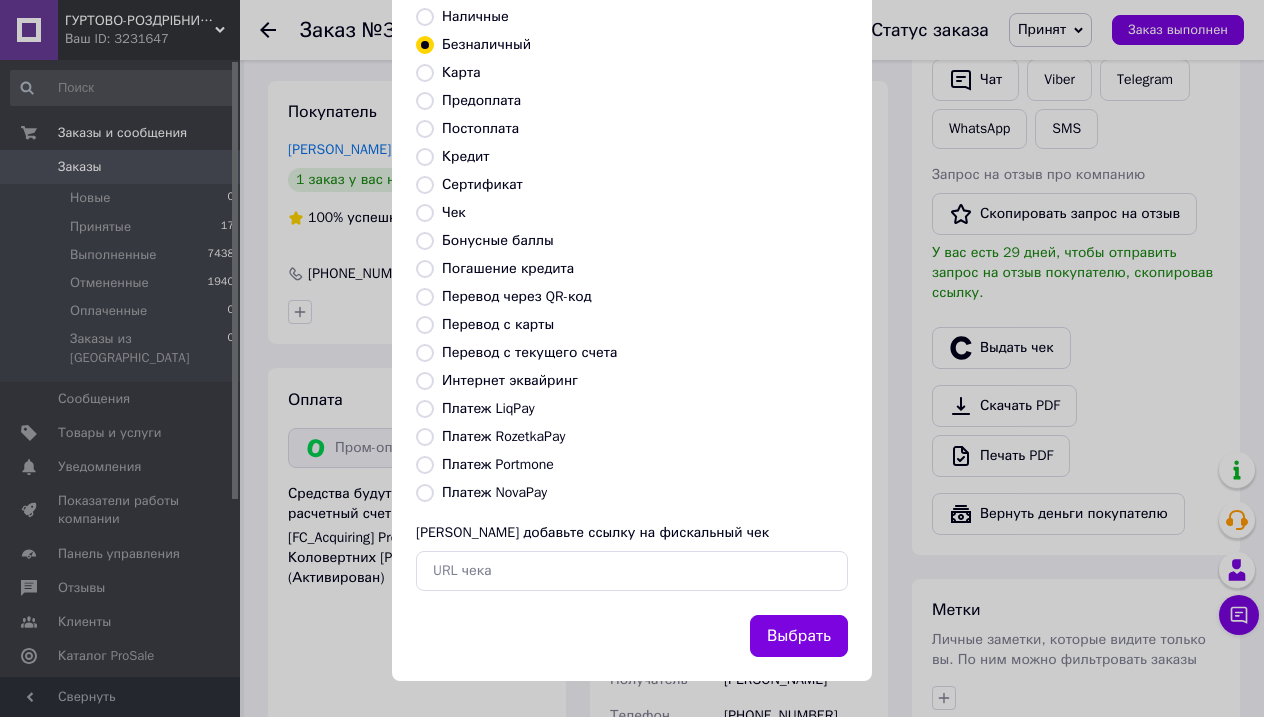 scroll, scrollTop: 141, scrollLeft: 0, axis: vertical 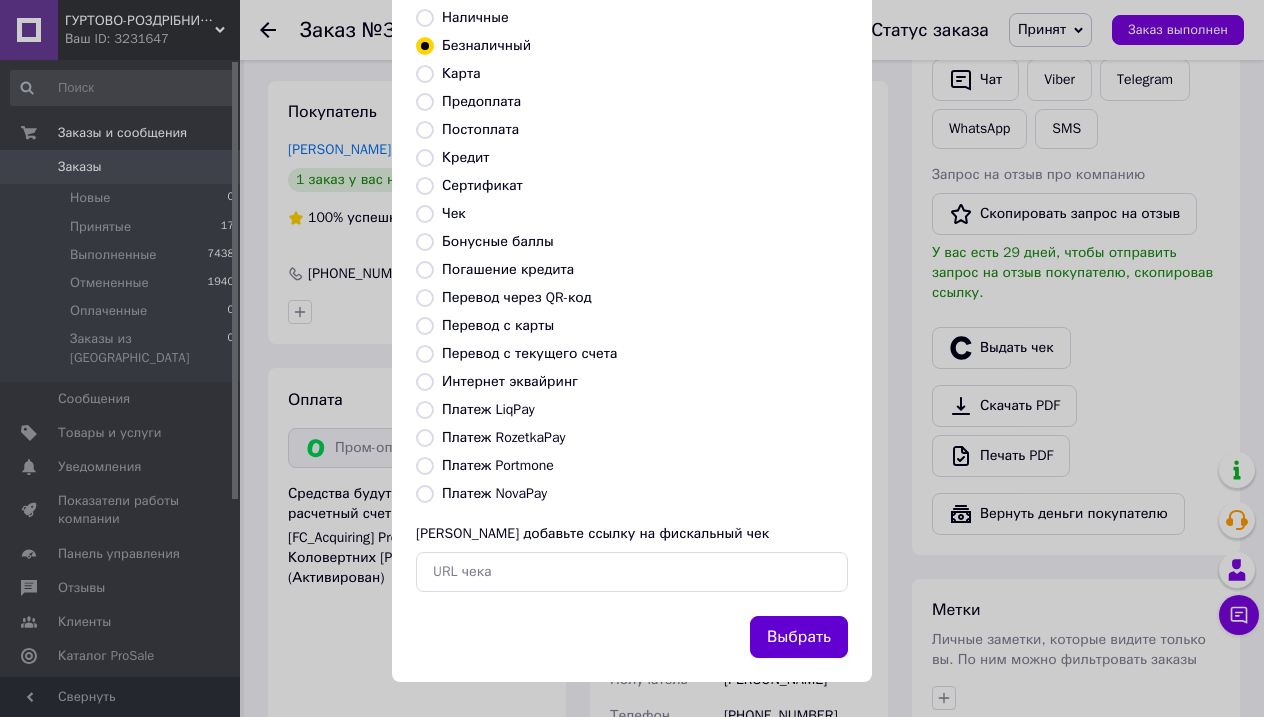 click on "Выбрать" at bounding box center (799, 637) 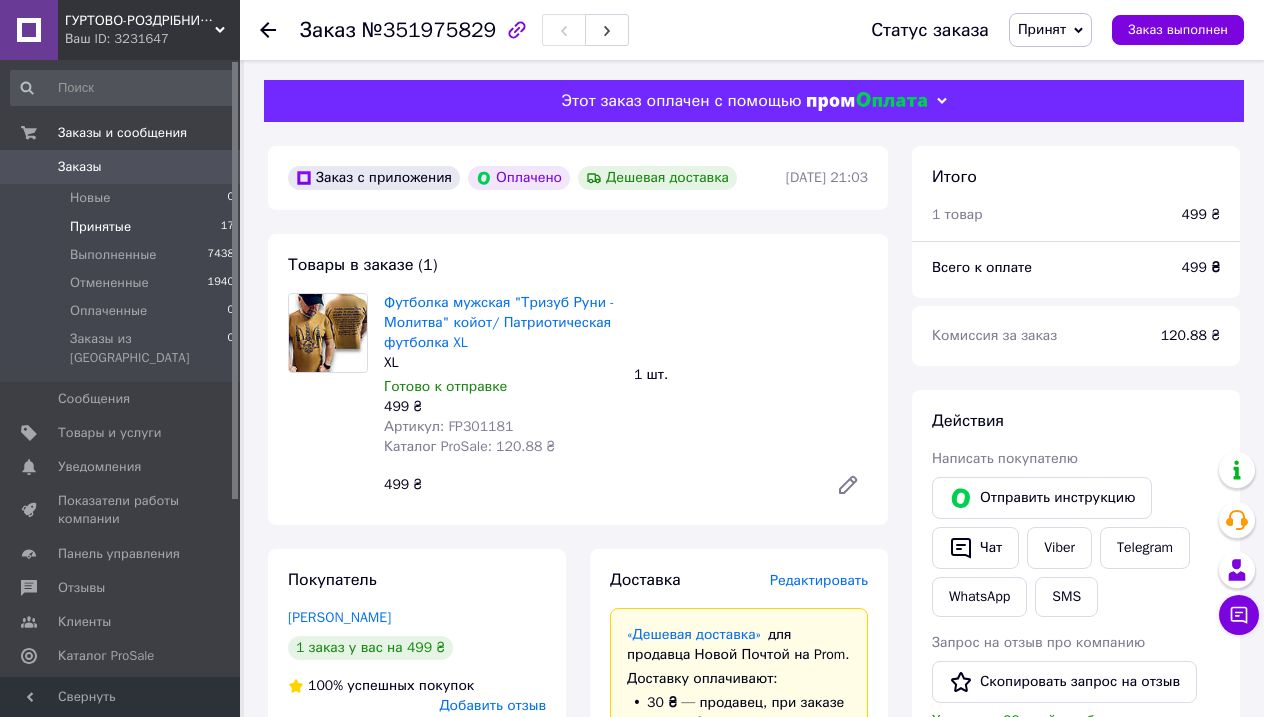 scroll, scrollTop: 0, scrollLeft: 0, axis: both 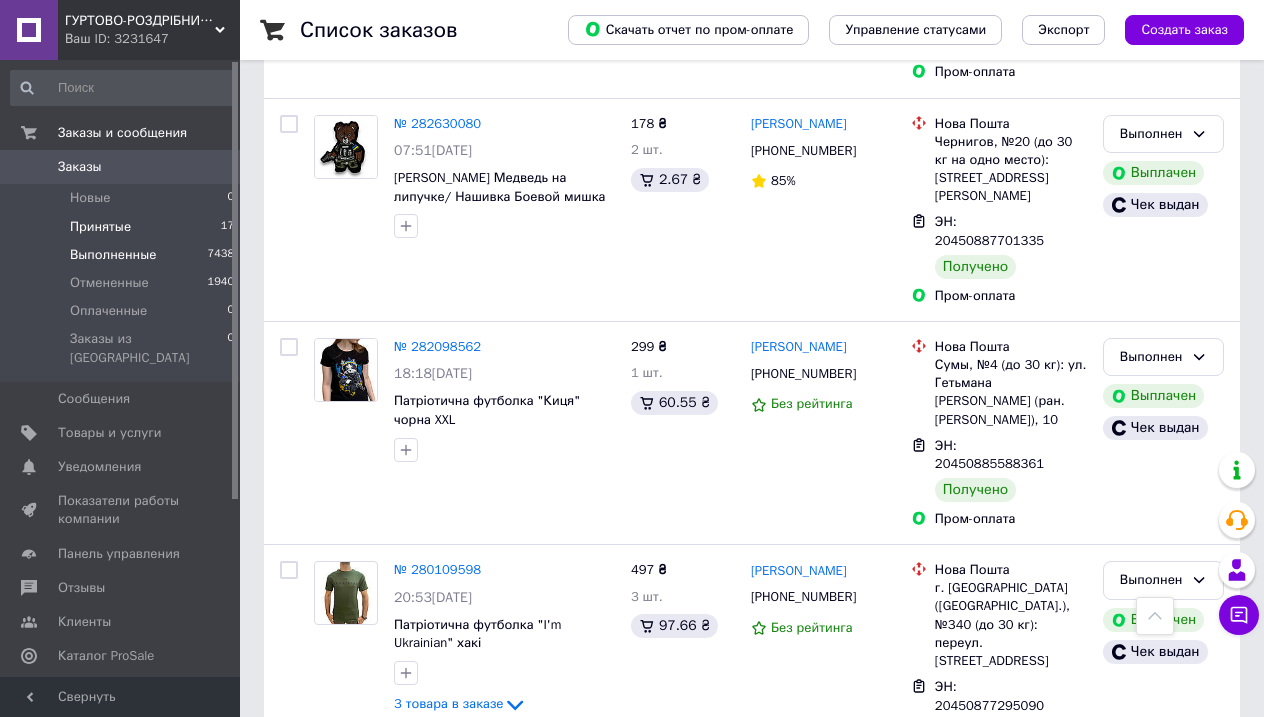 click on "Выполненные" at bounding box center [113, 255] 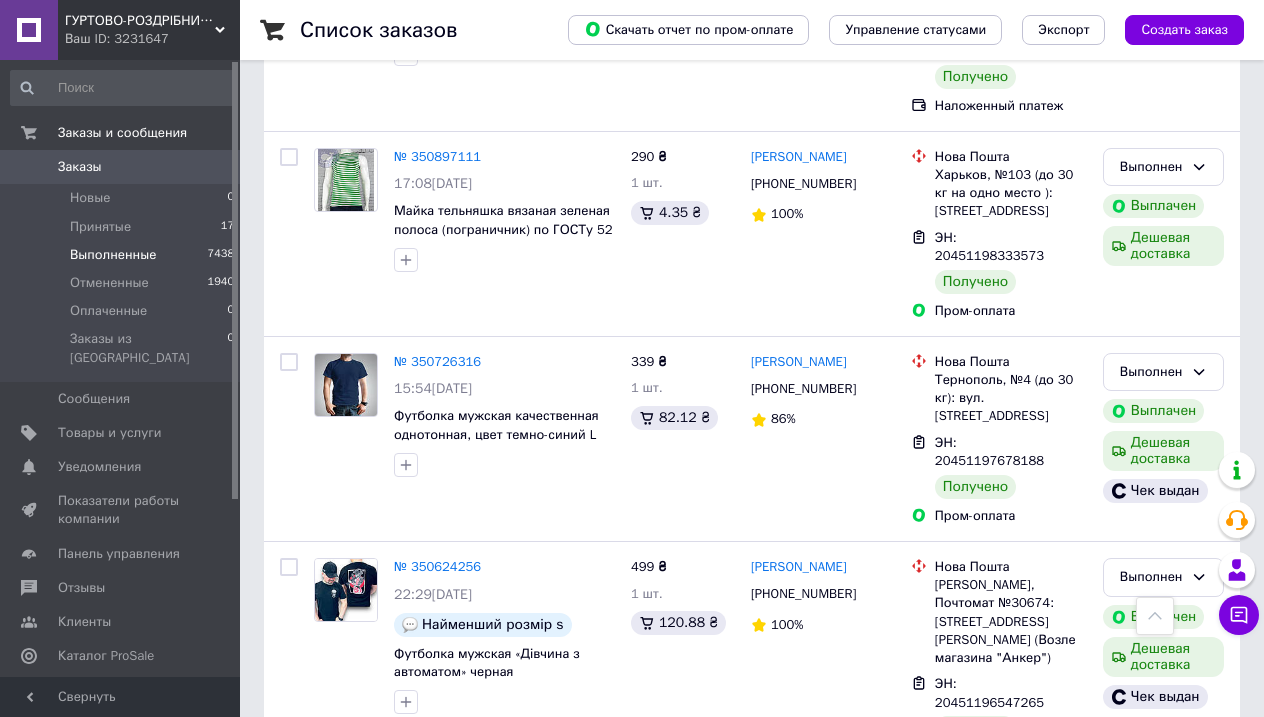 scroll, scrollTop: 1285, scrollLeft: 0, axis: vertical 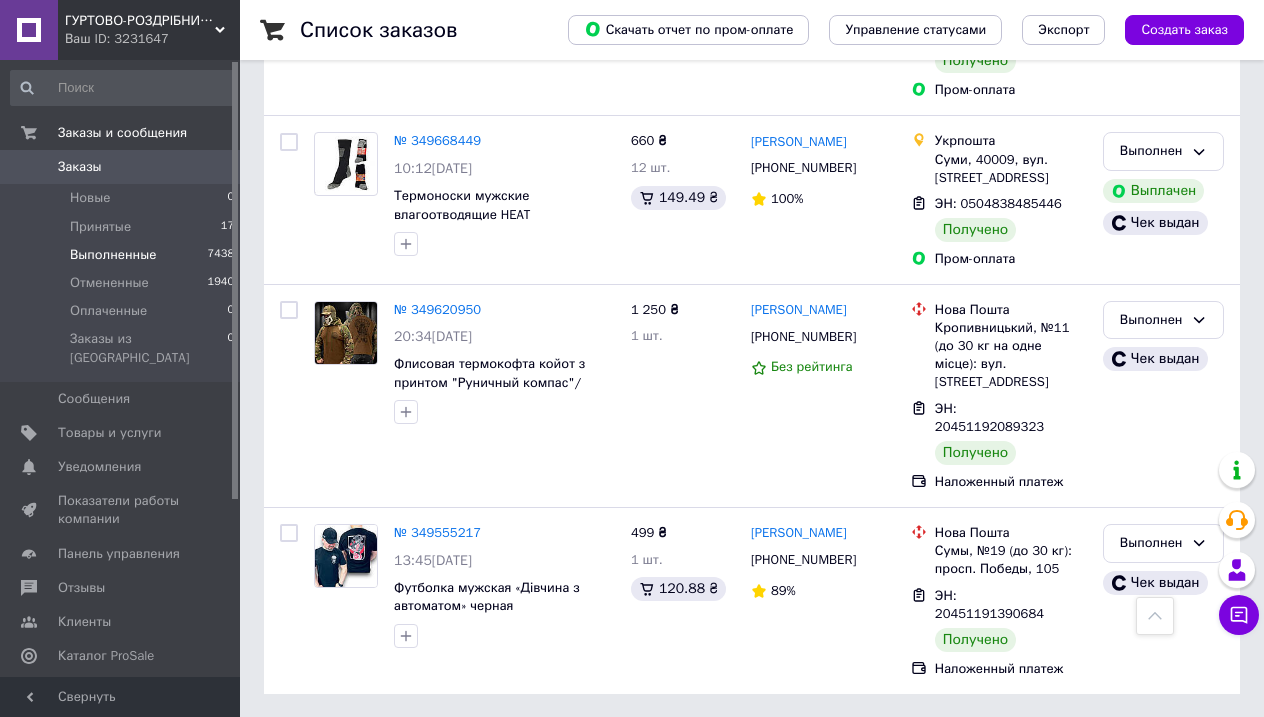 click on "2" at bounding box center (327, 739) 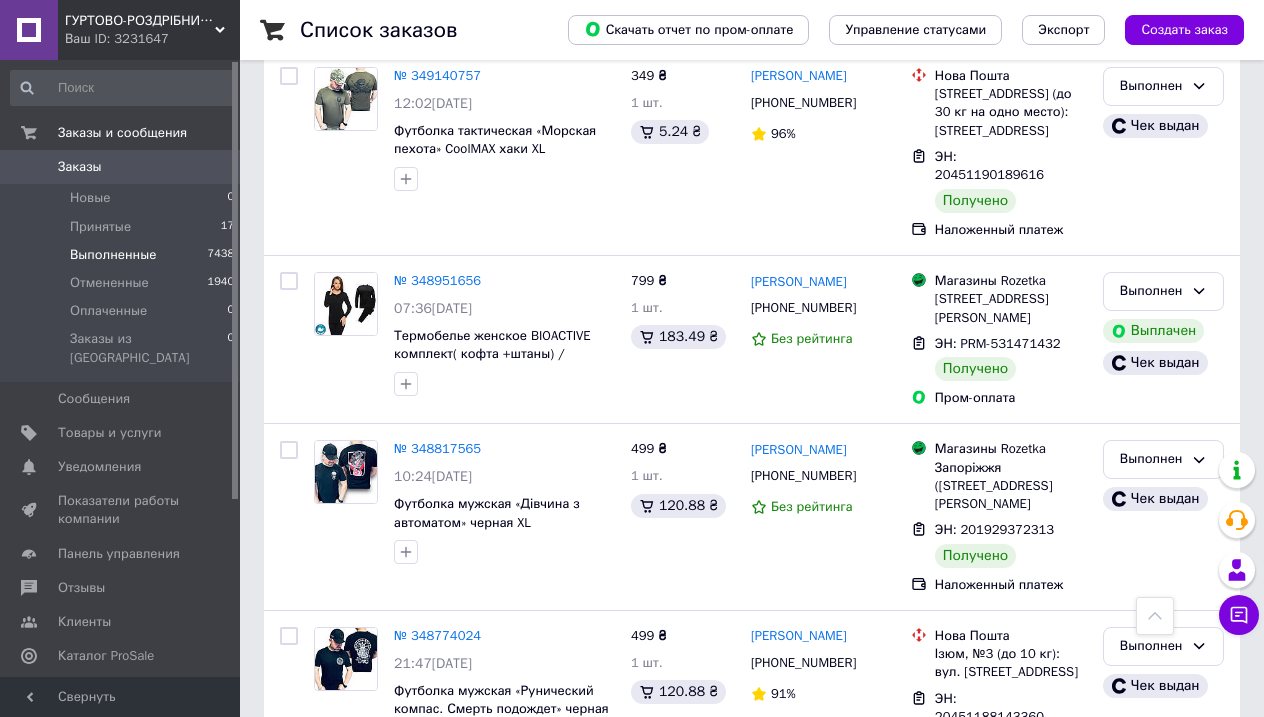 scroll, scrollTop: 1206, scrollLeft: 0, axis: vertical 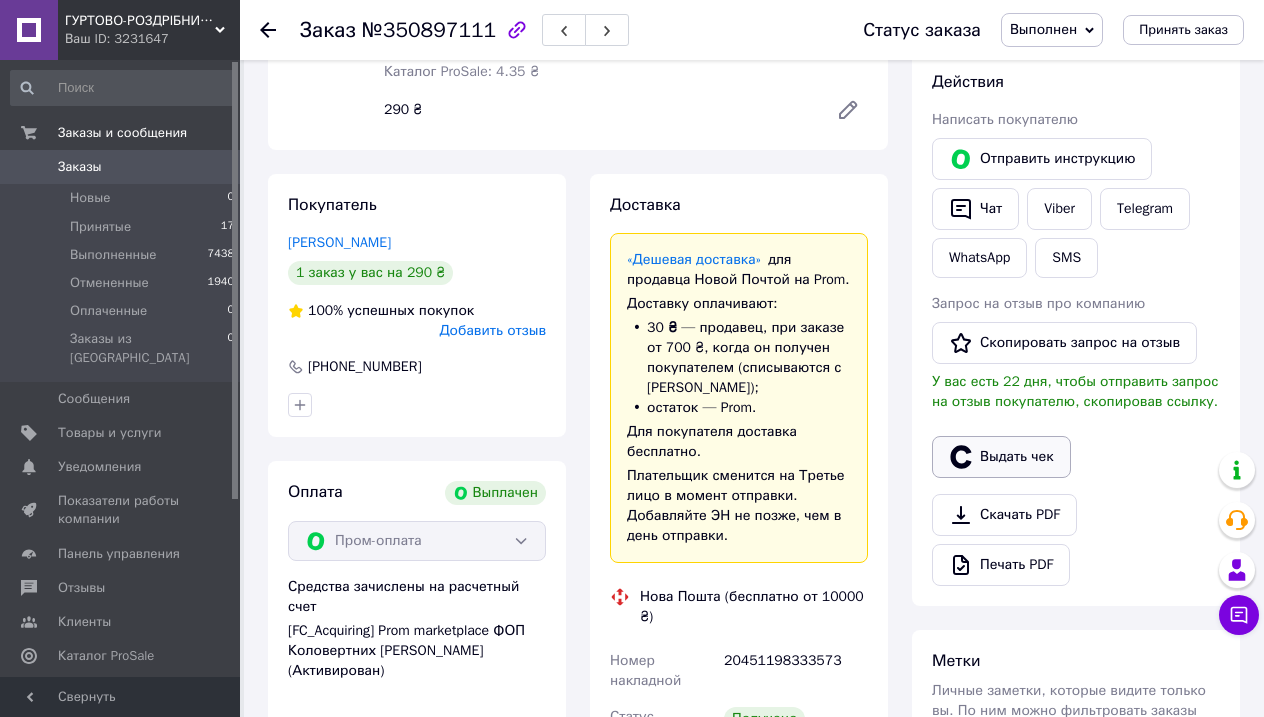 click on "Выдать чек" at bounding box center (1001, 457) 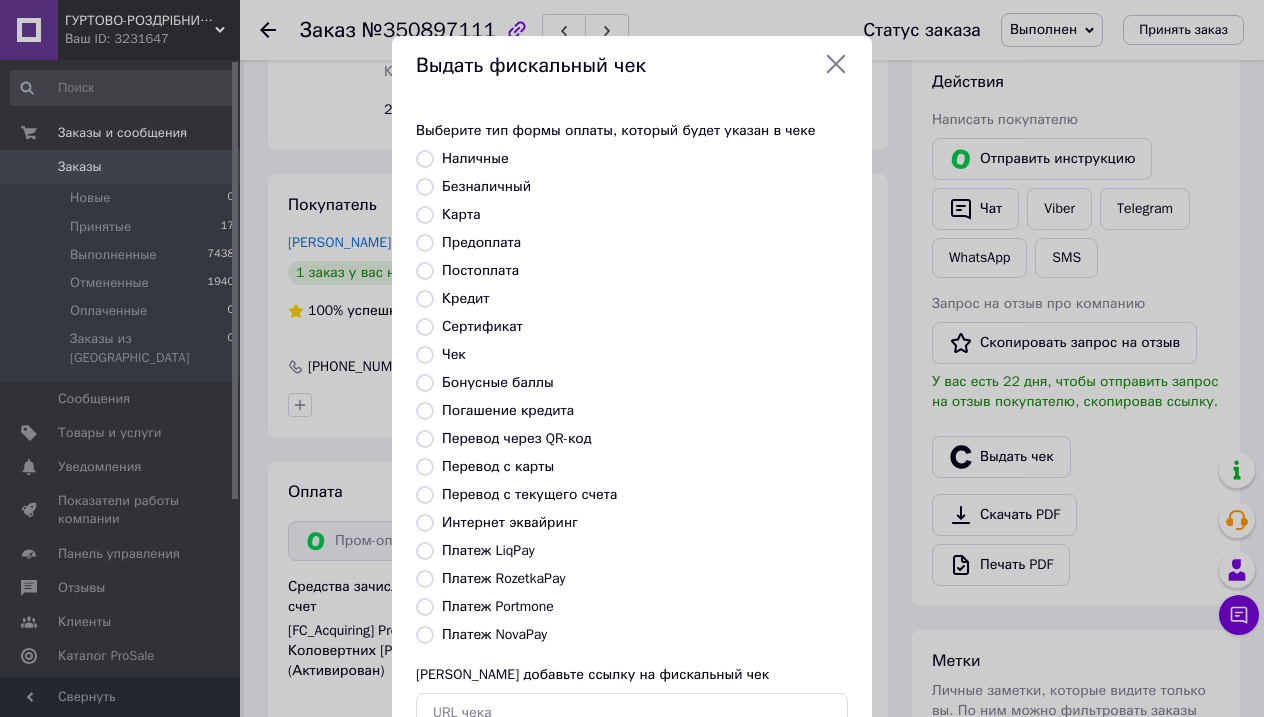 click on "Безналичный" at bounding box center (425, 187) 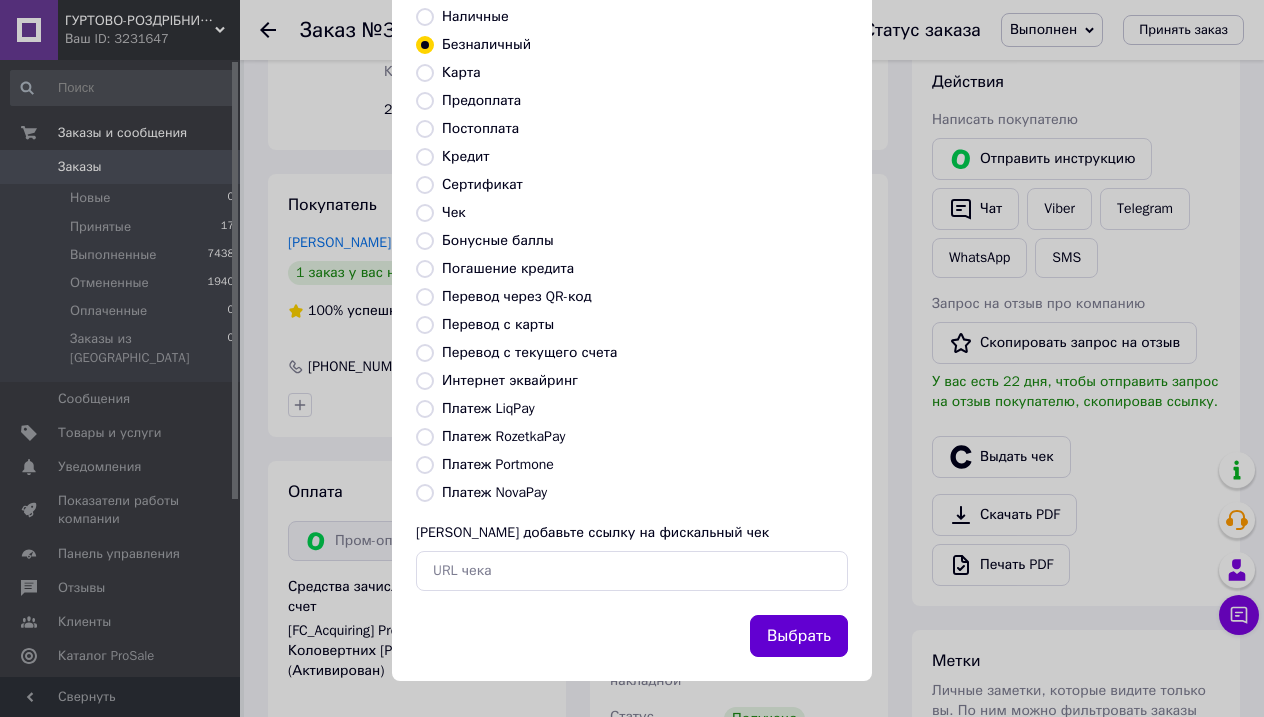scroll, scrollTop: 141, scrollLeft: 0, axis: vertical 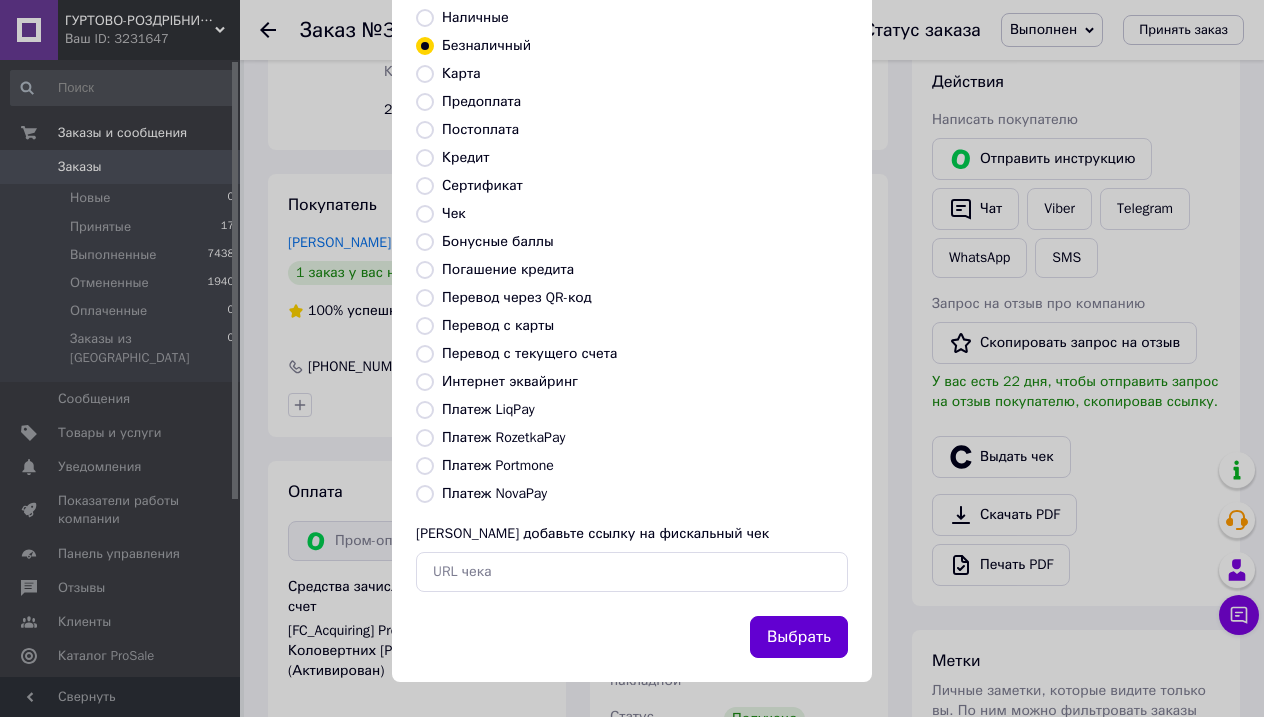 click on "Выбрать" at bounding box center [799, 637] 